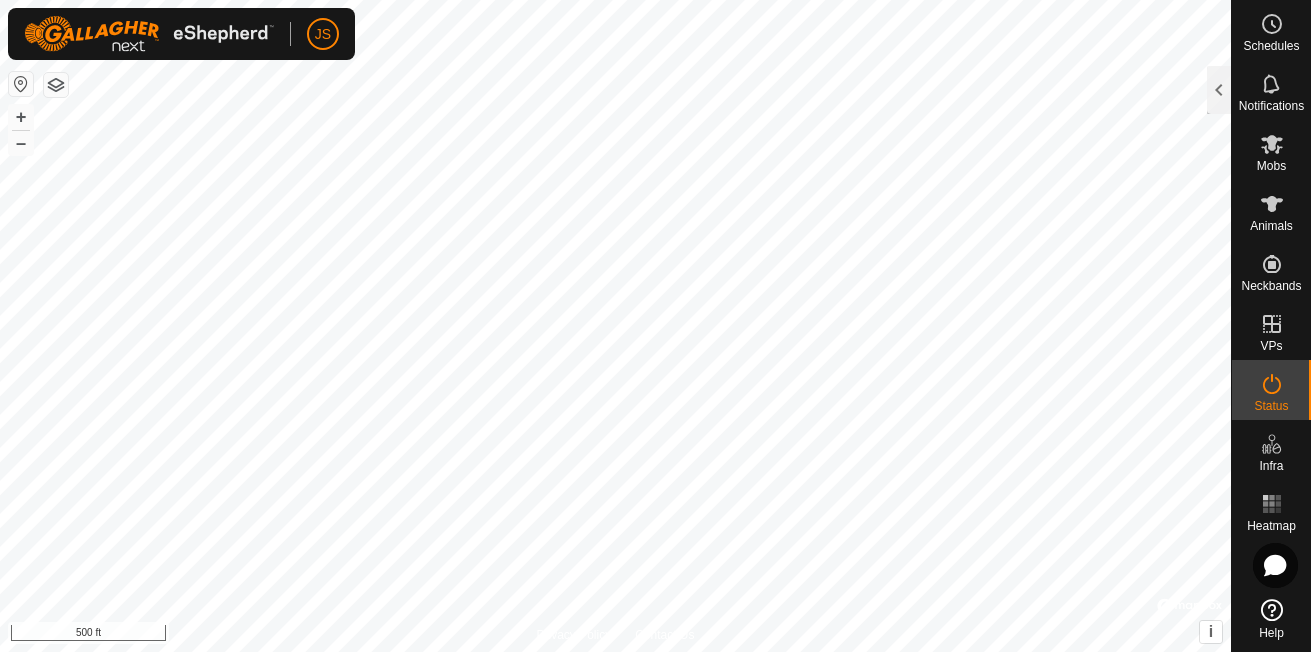scroll, scrollTop: 0, scrollLeft: 0, axis: both 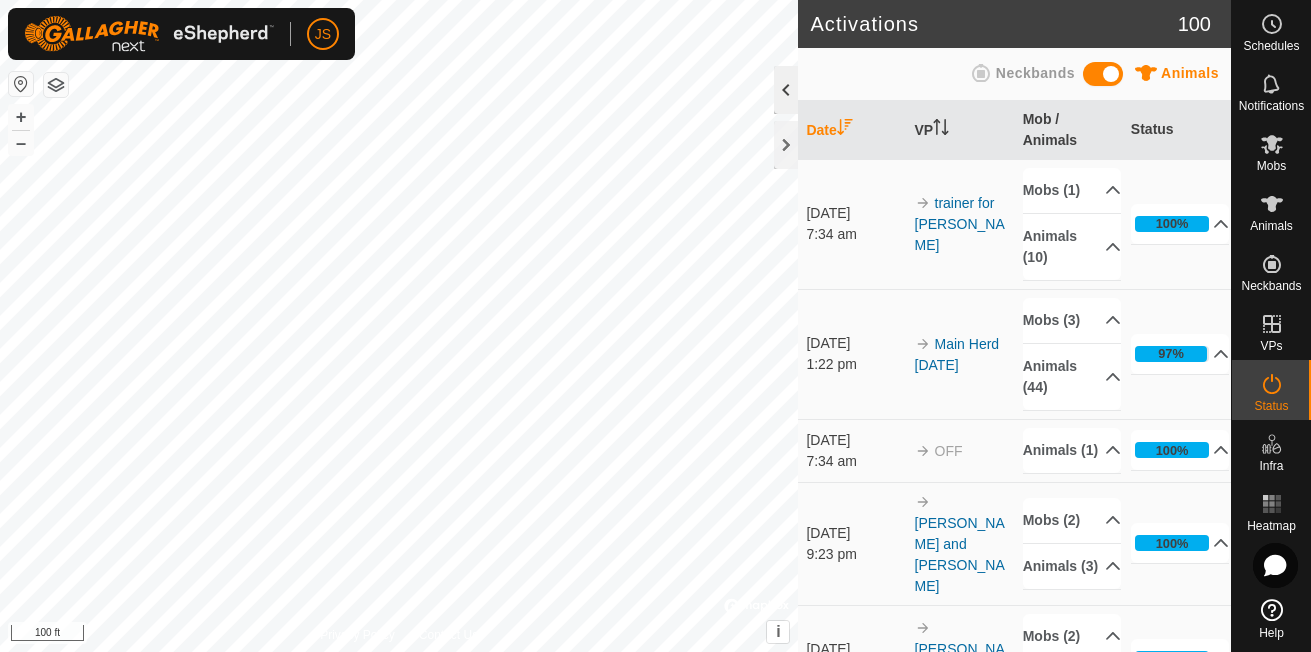 click 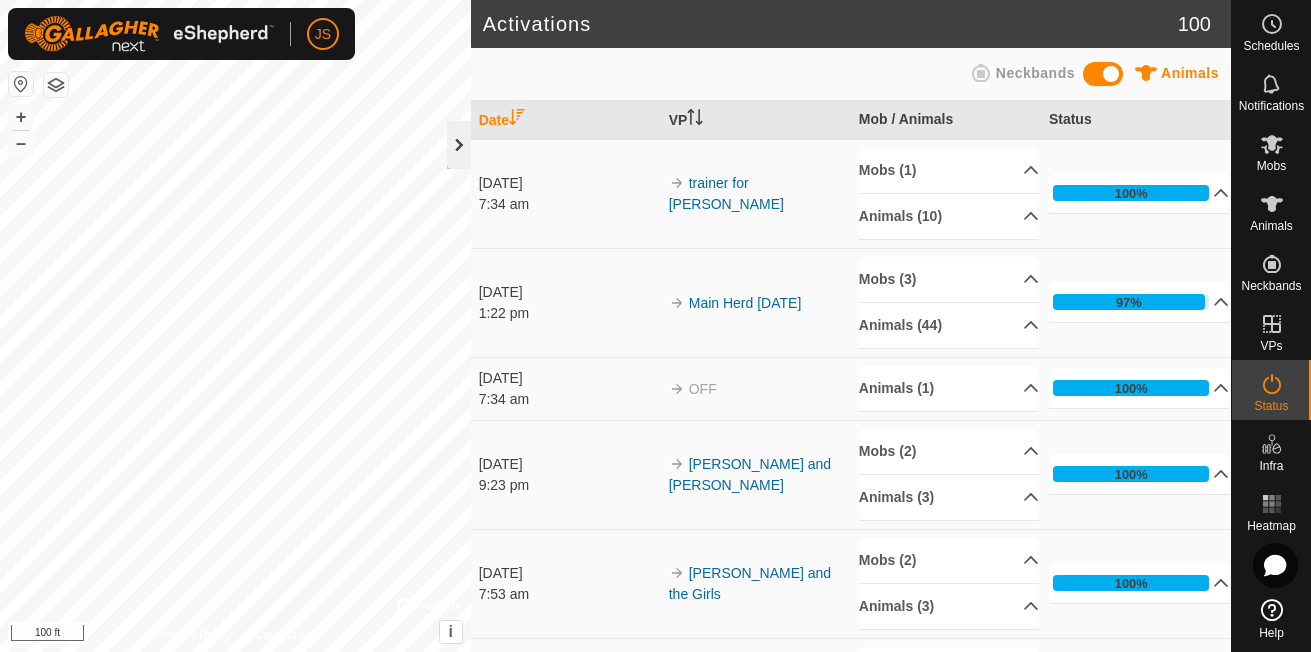 click 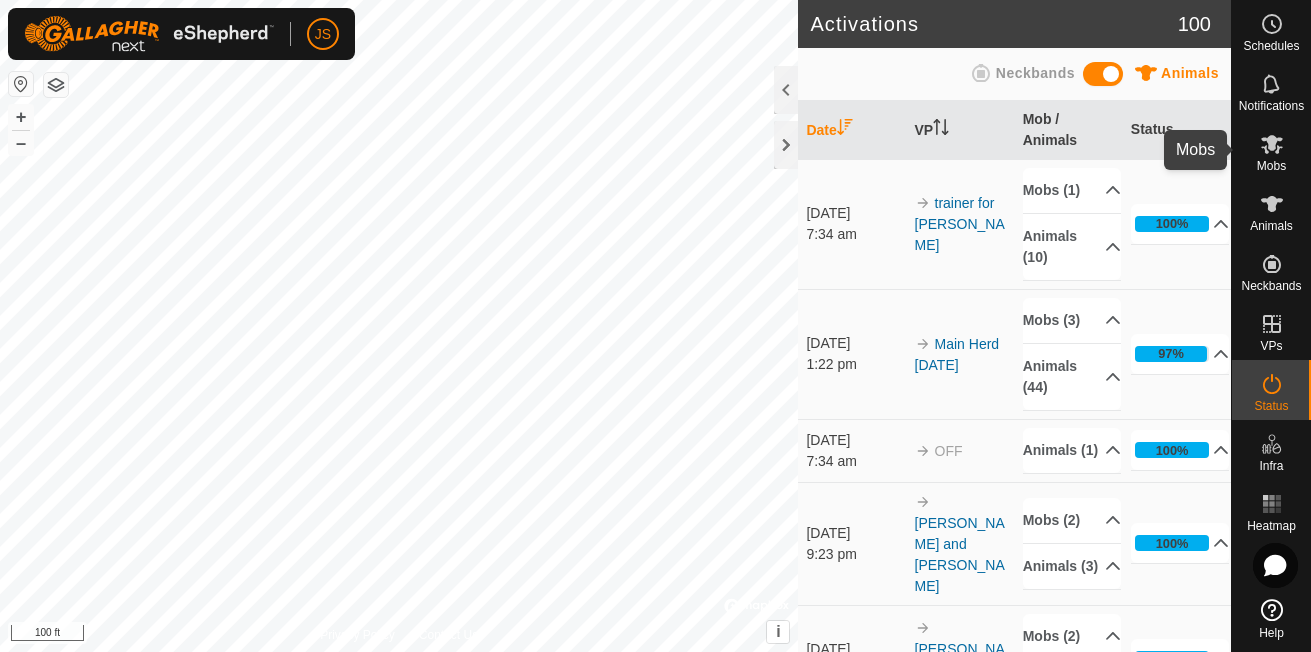 click 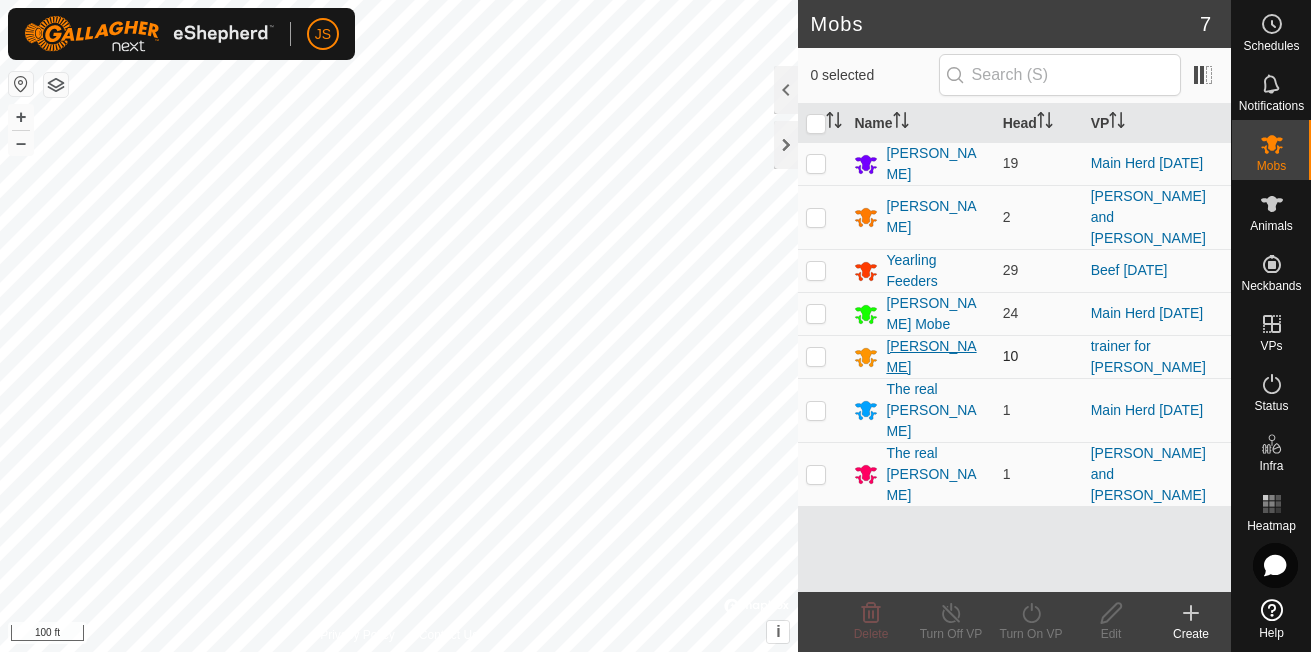 click on "[PERSON_NAME]" at bounding box center (936, 357) 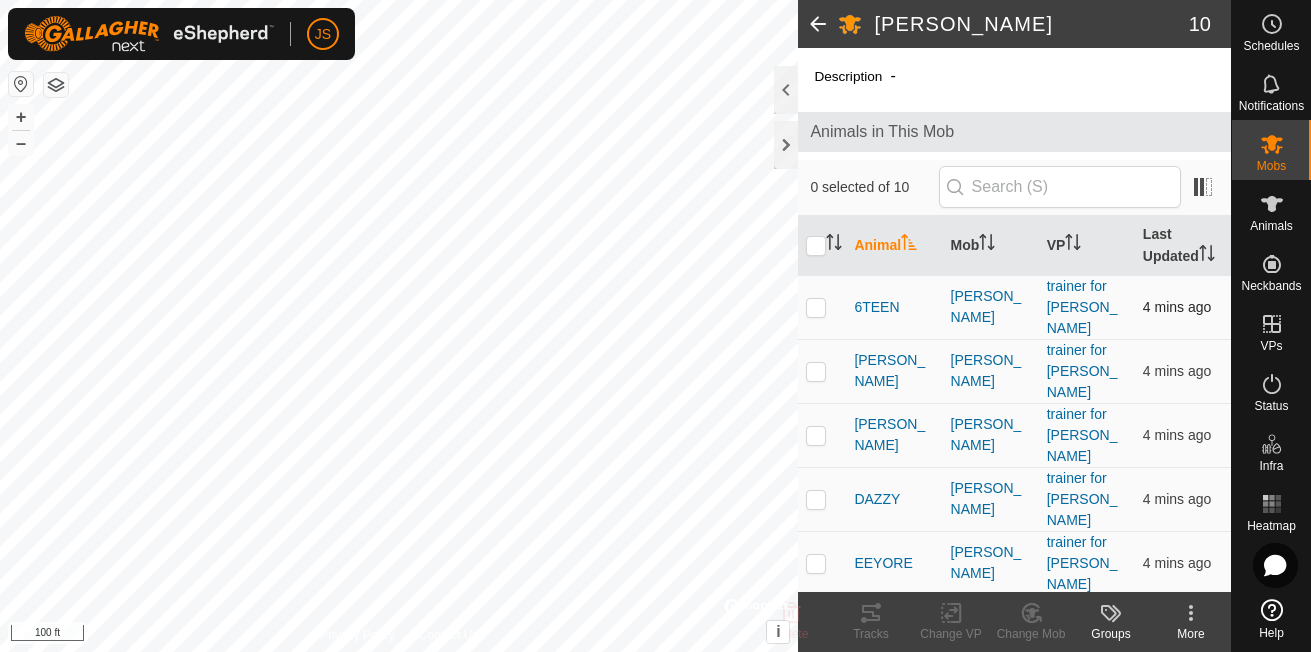 click at bounding box center (816, 307) 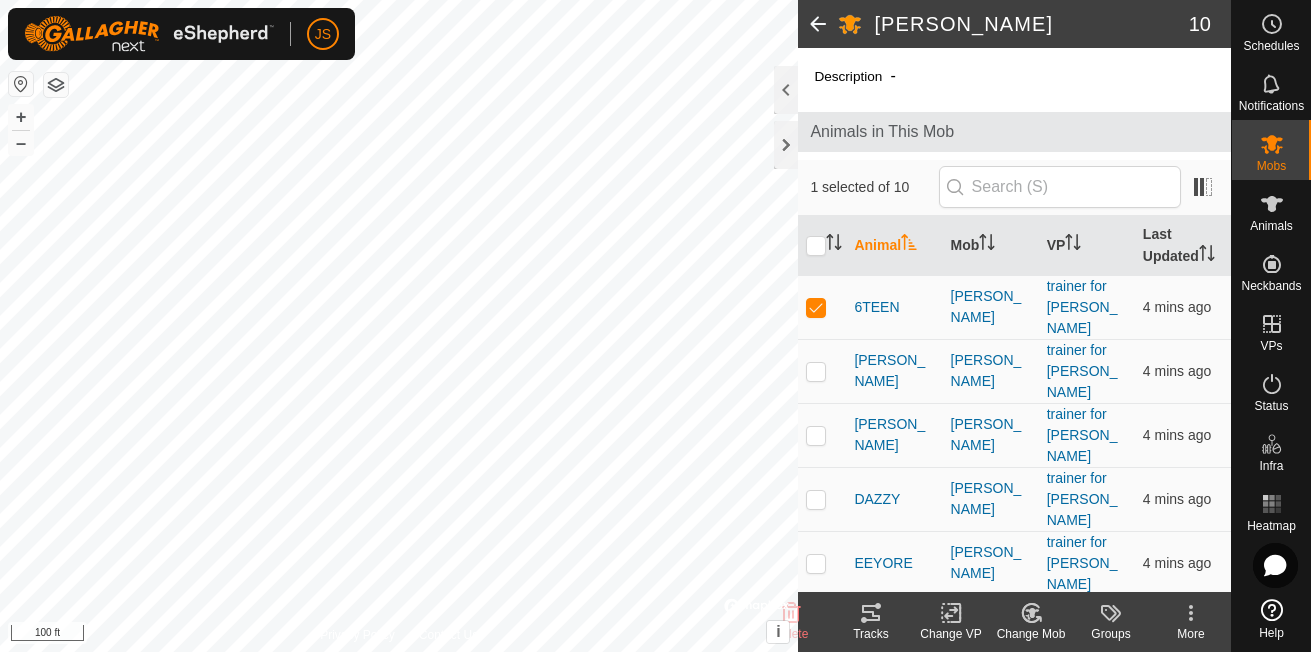 click 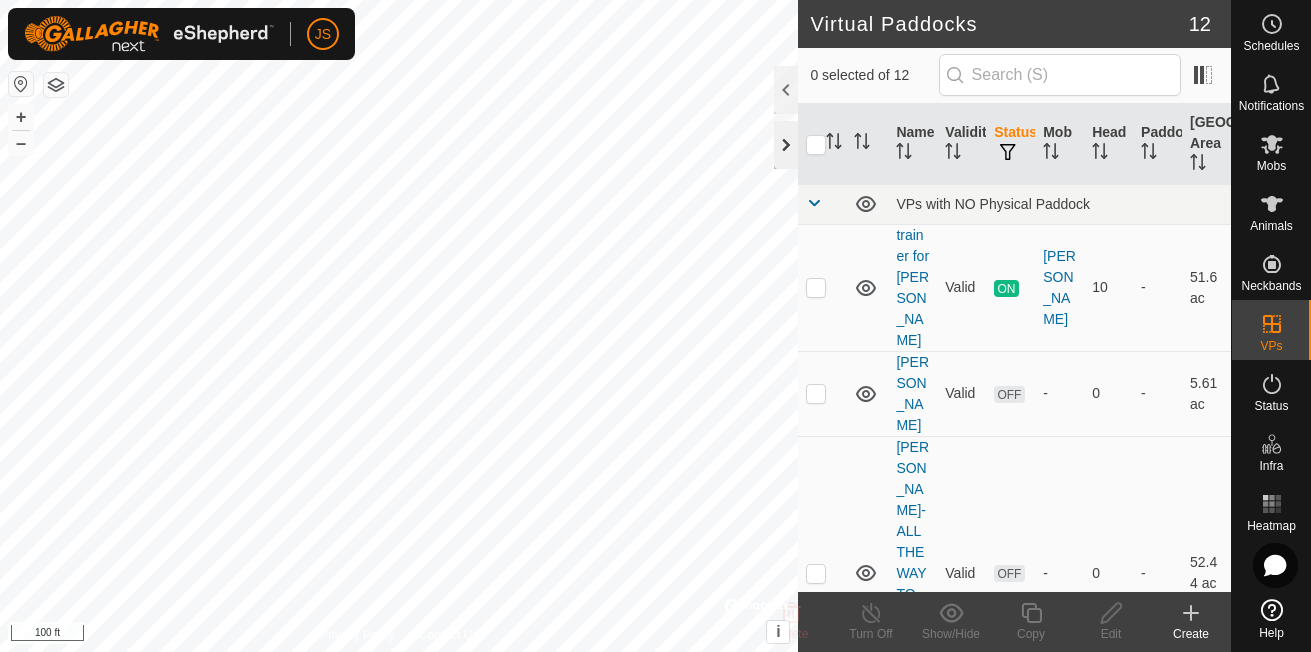 click 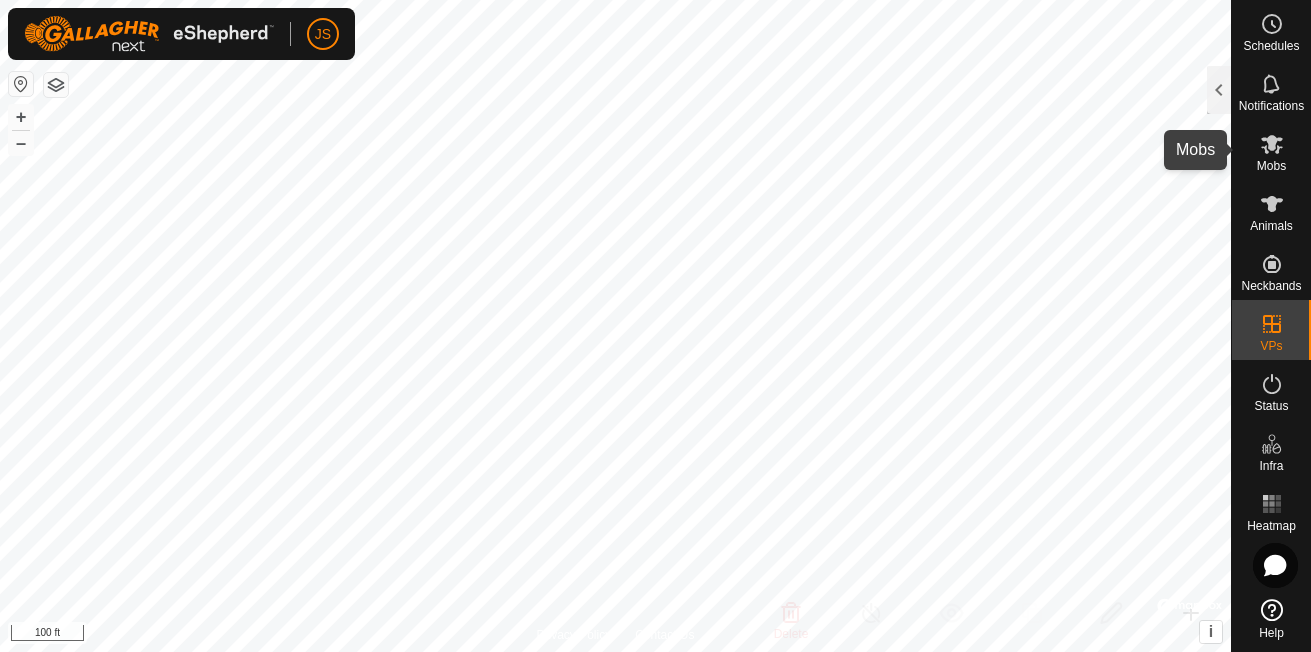 click 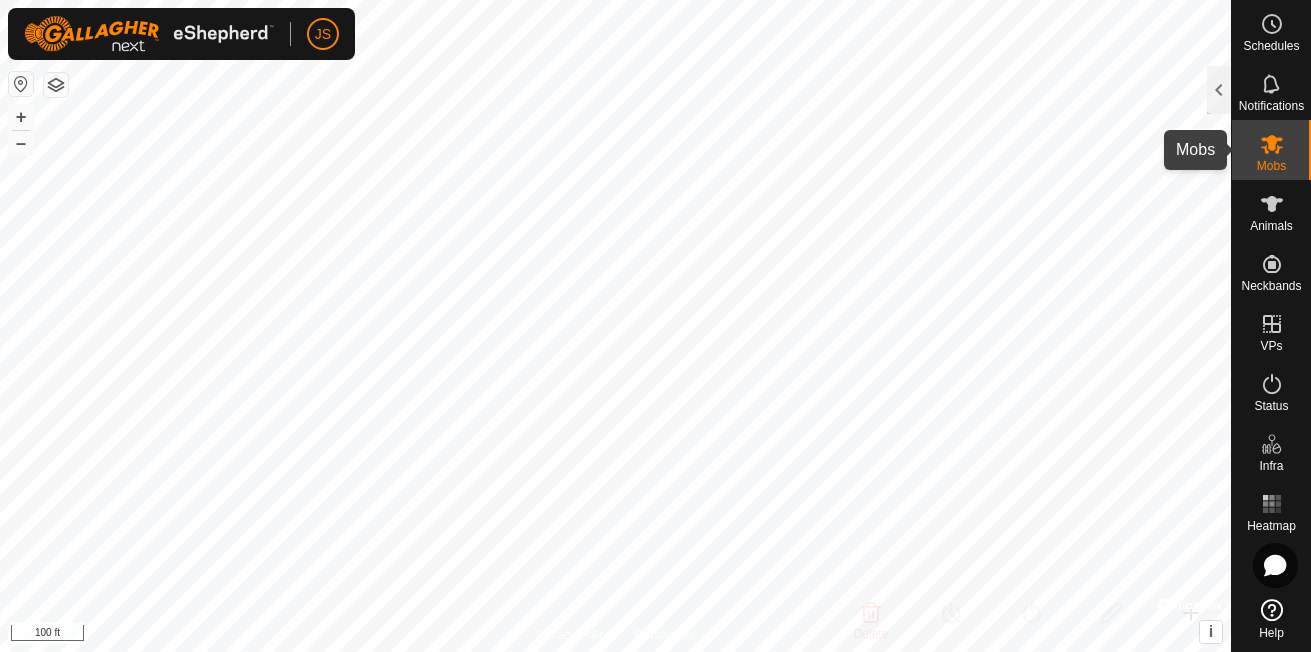 click 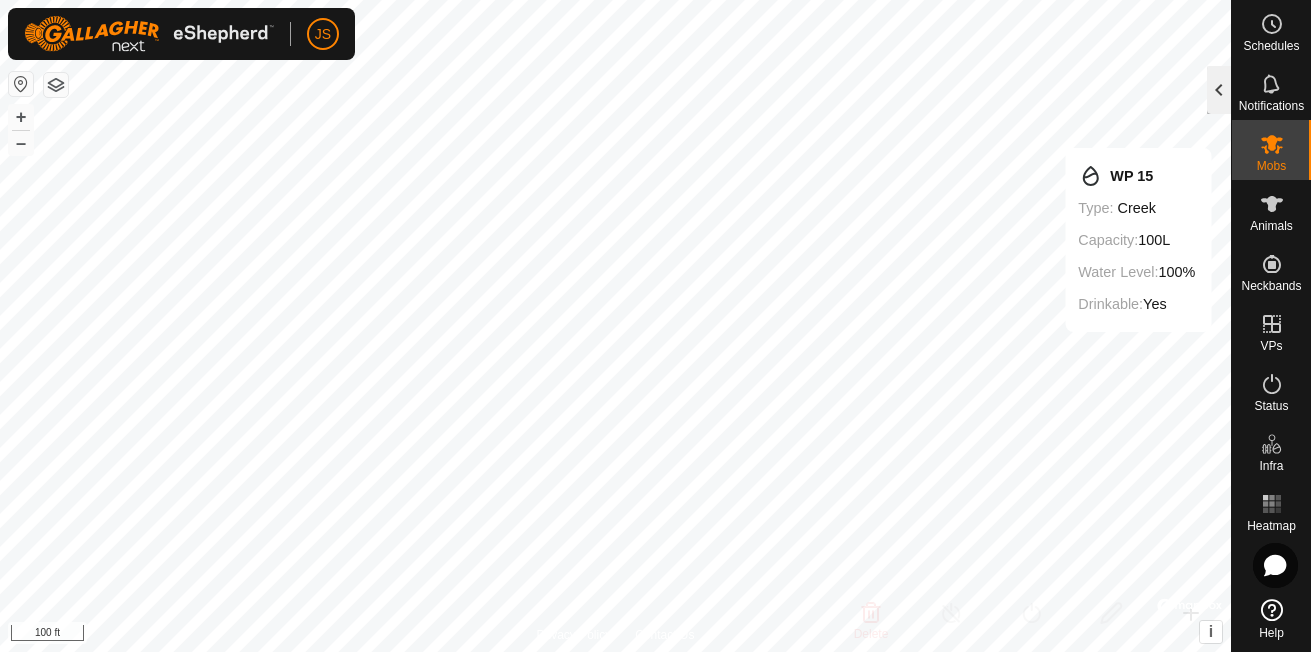 click 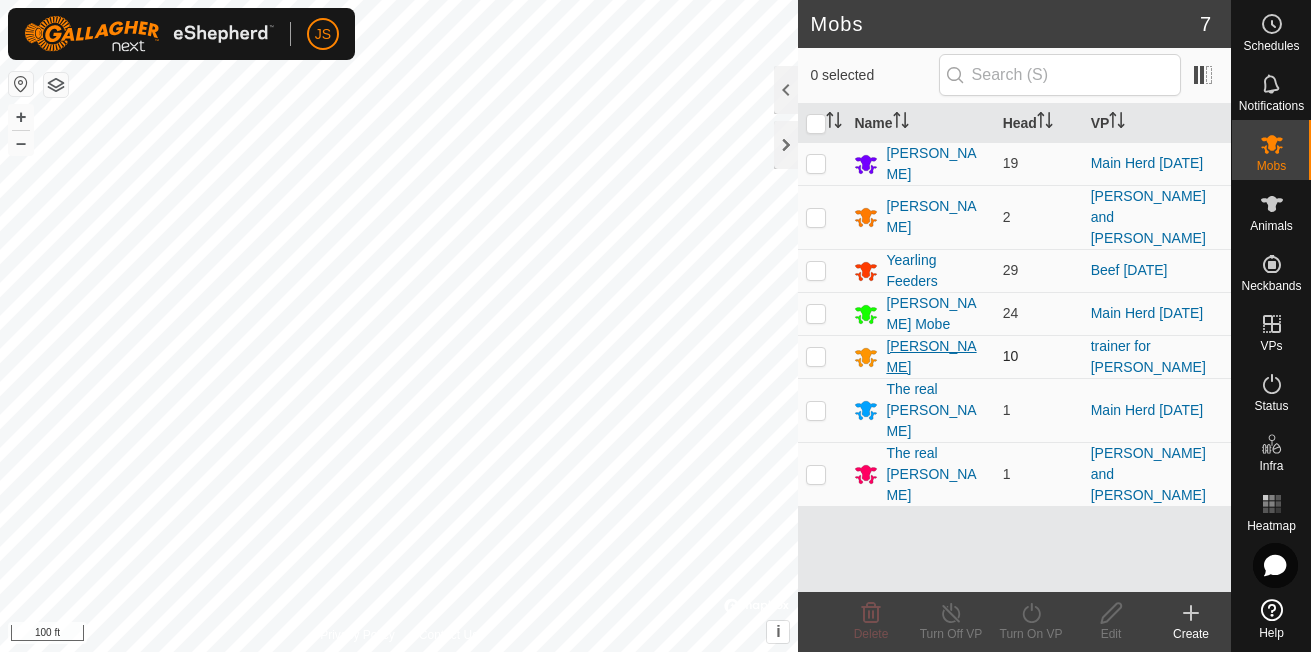 click on "[PERSON_NAME]" at bounding box center (936, 357) 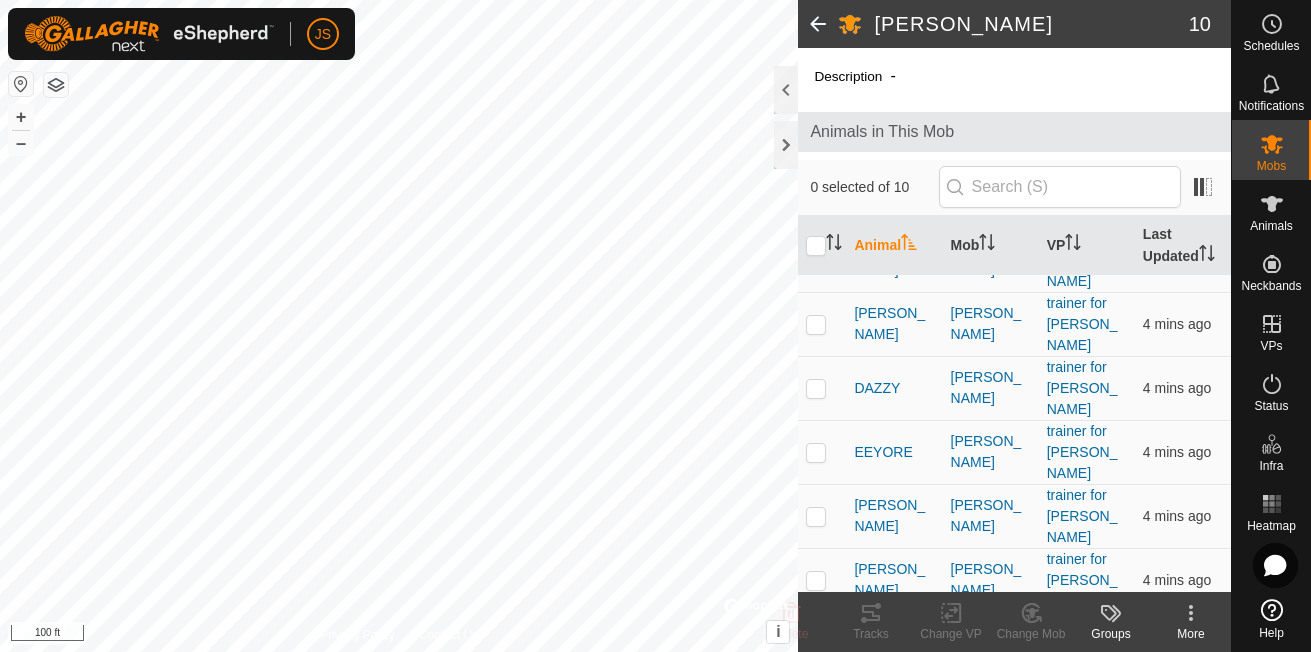 scroll, scrollTop: 114, scrollLeft: 0, axis: vertical 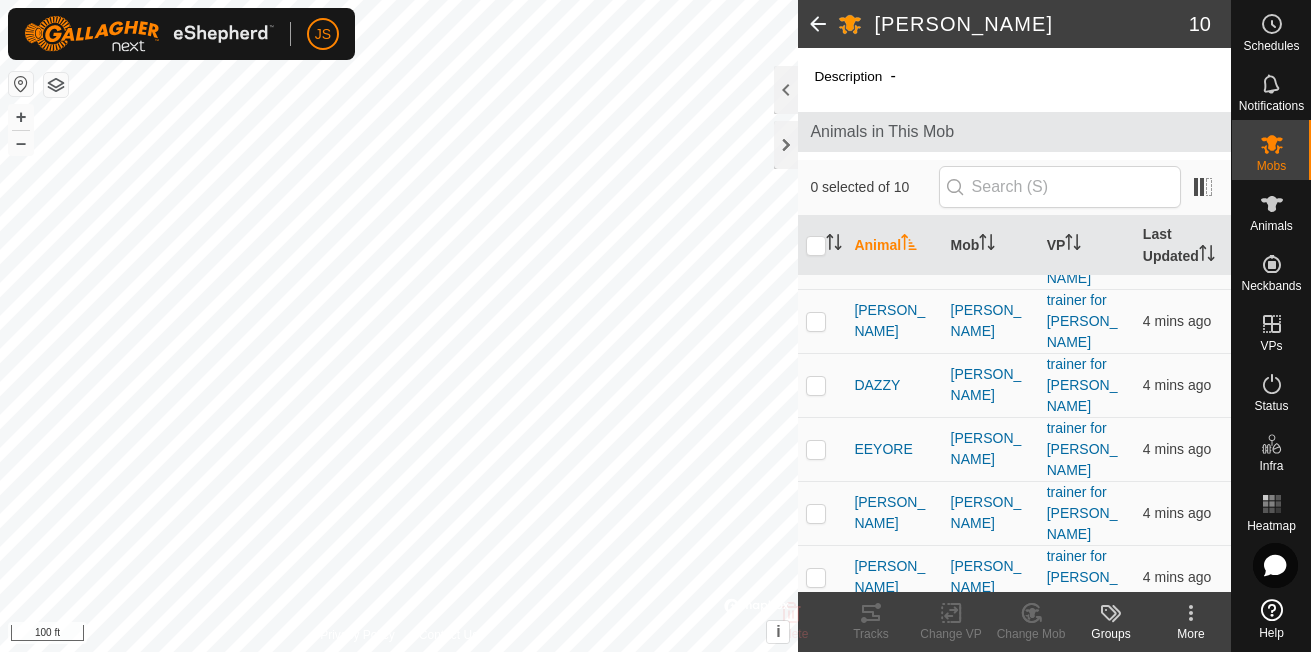 click at bounding box center (816, 769) 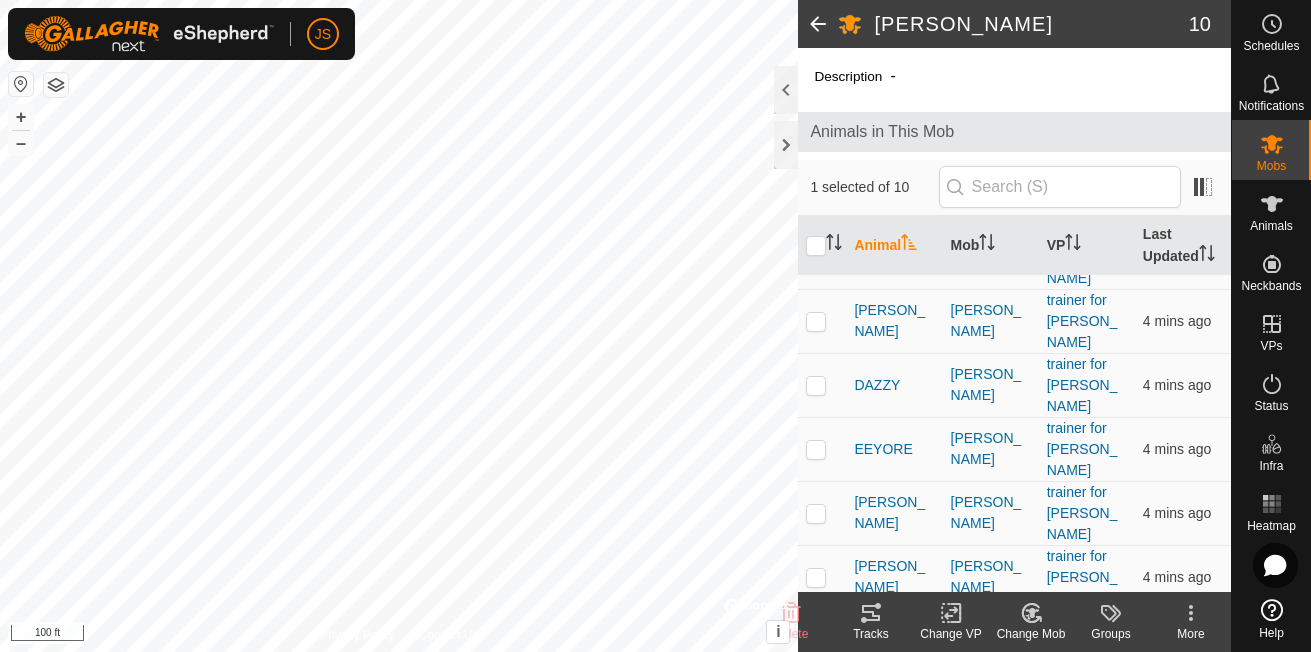 click 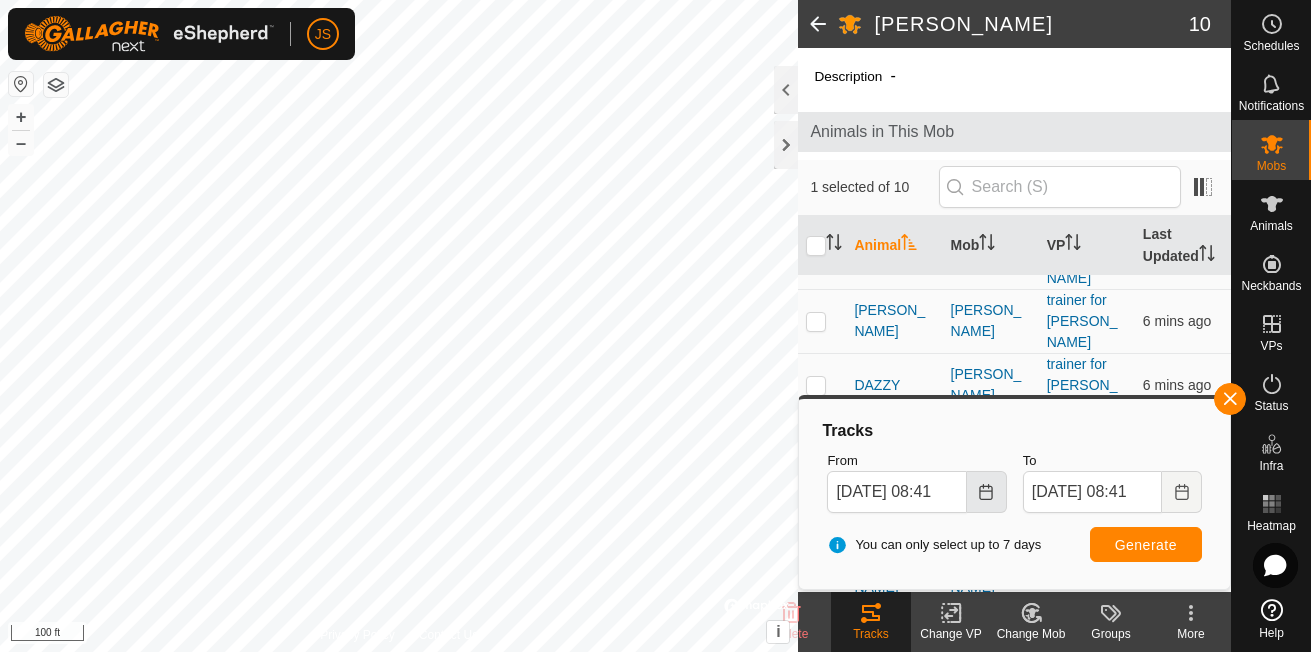 click 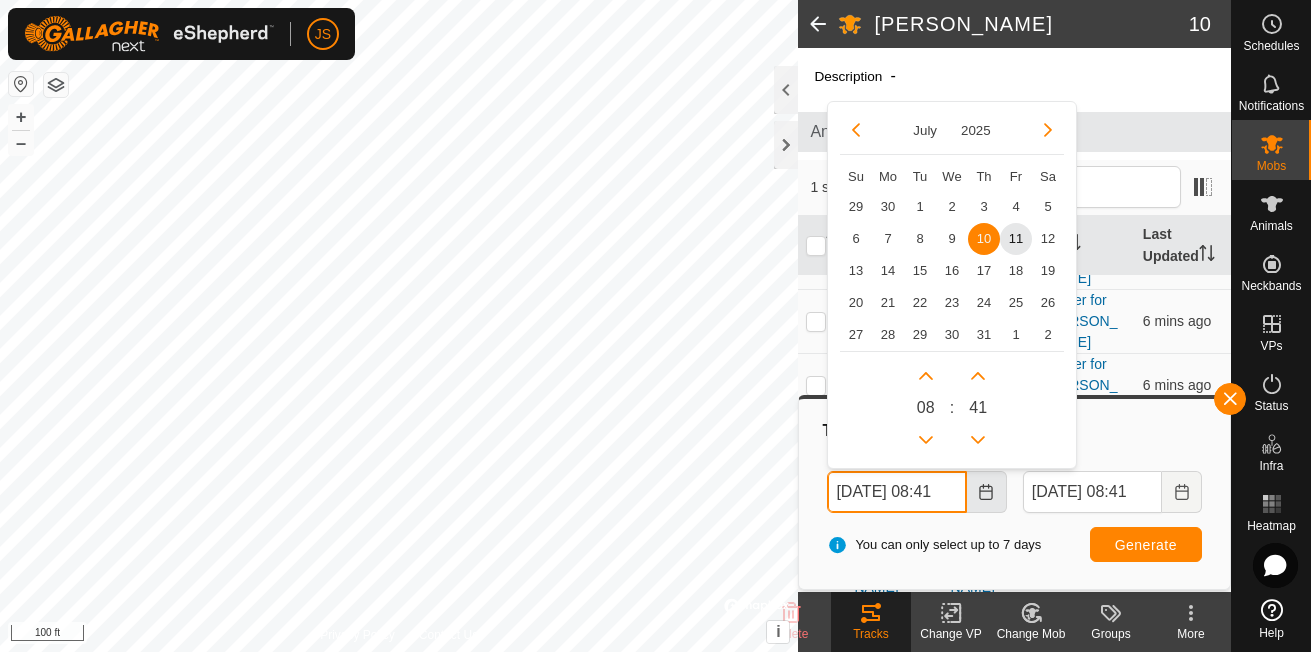 scroll, scrollTop: 0, scrollLeft: 9, axis: horizontal 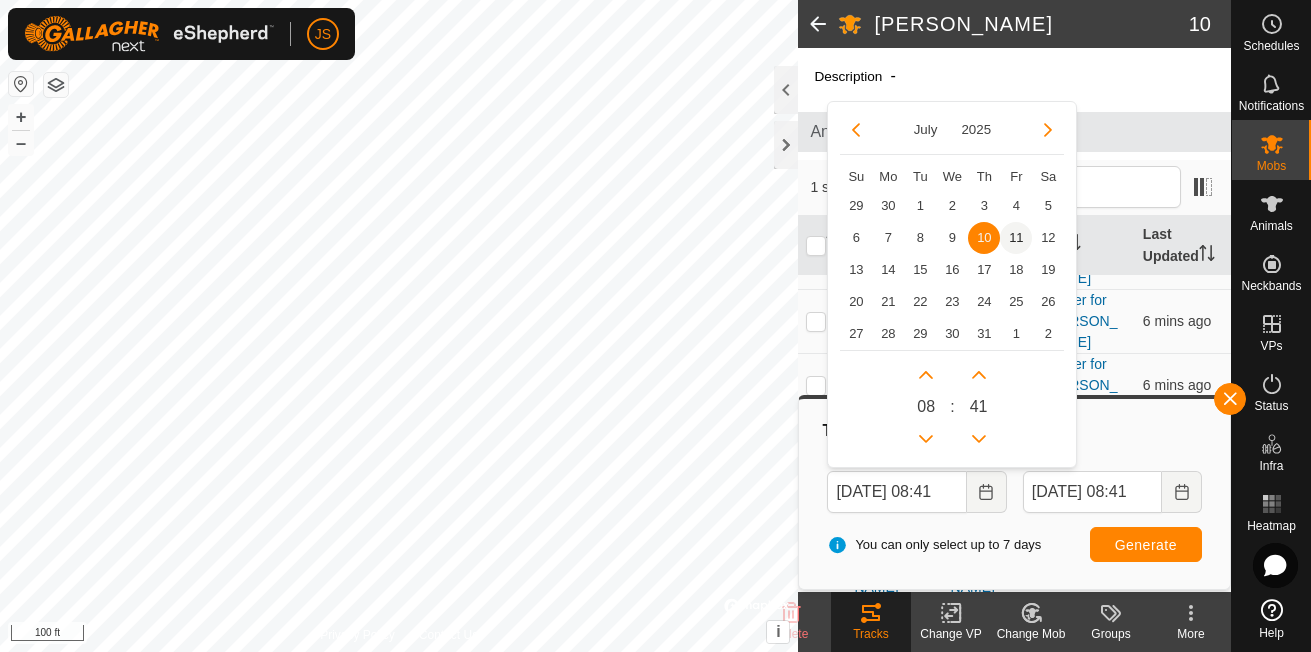 click on "11" at bounding box center [1016, 238] 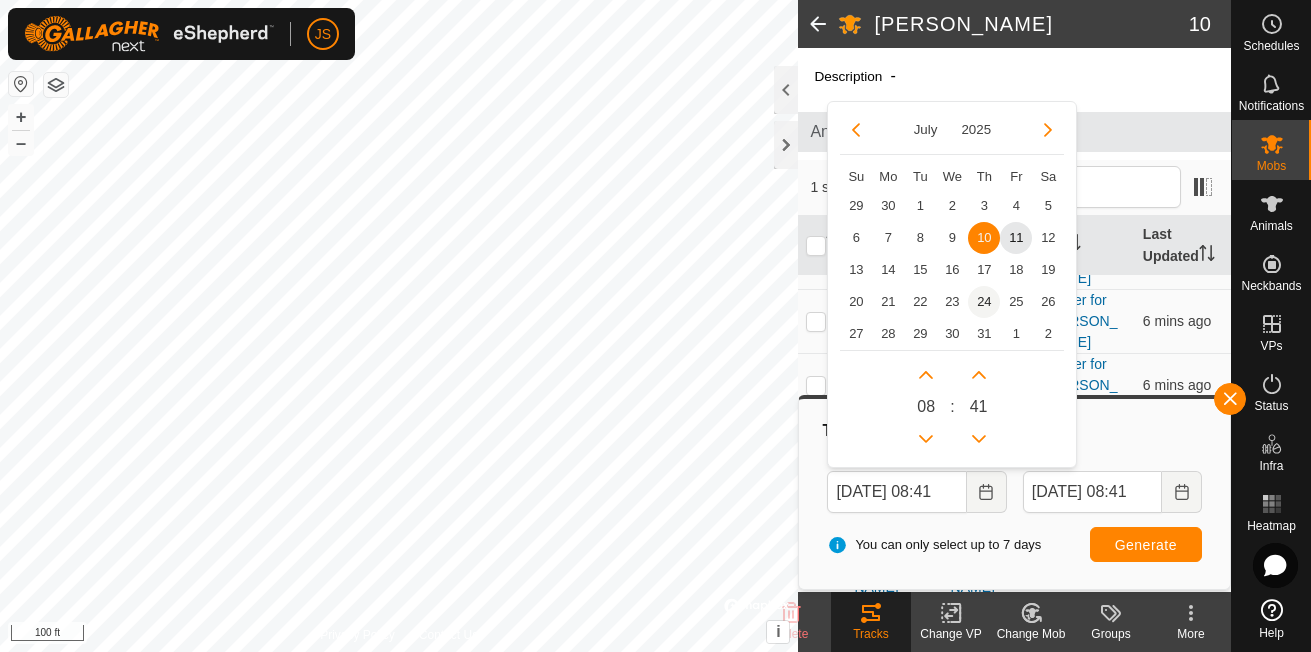 scroll, scrollTop: 0, scrollLeft: 0, axis: both 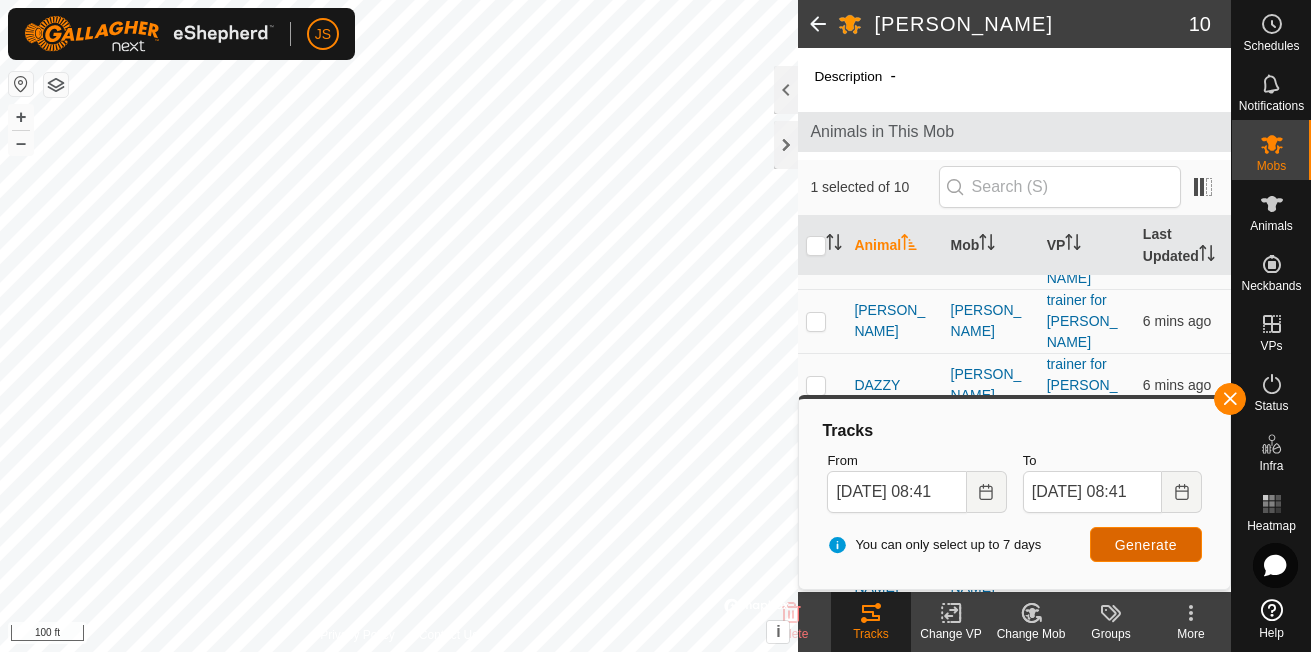 click on "Generate" at bounding box center [1146, 545] 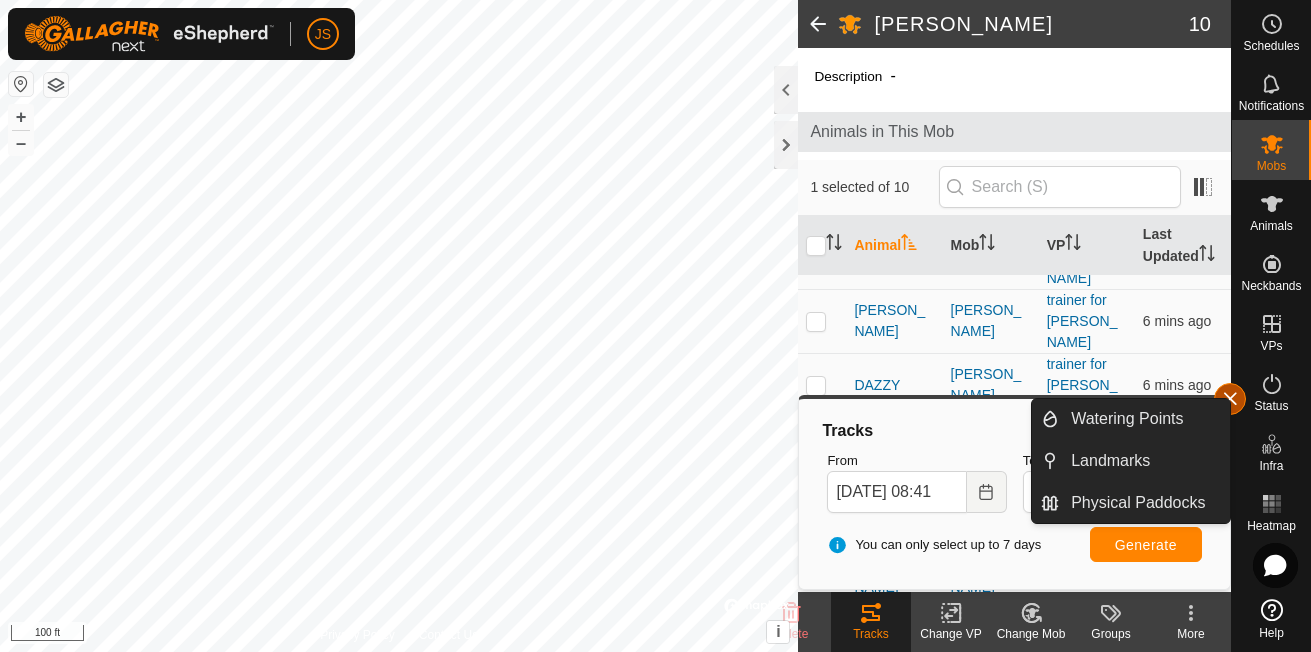 click at bounding box center (1230, 399) 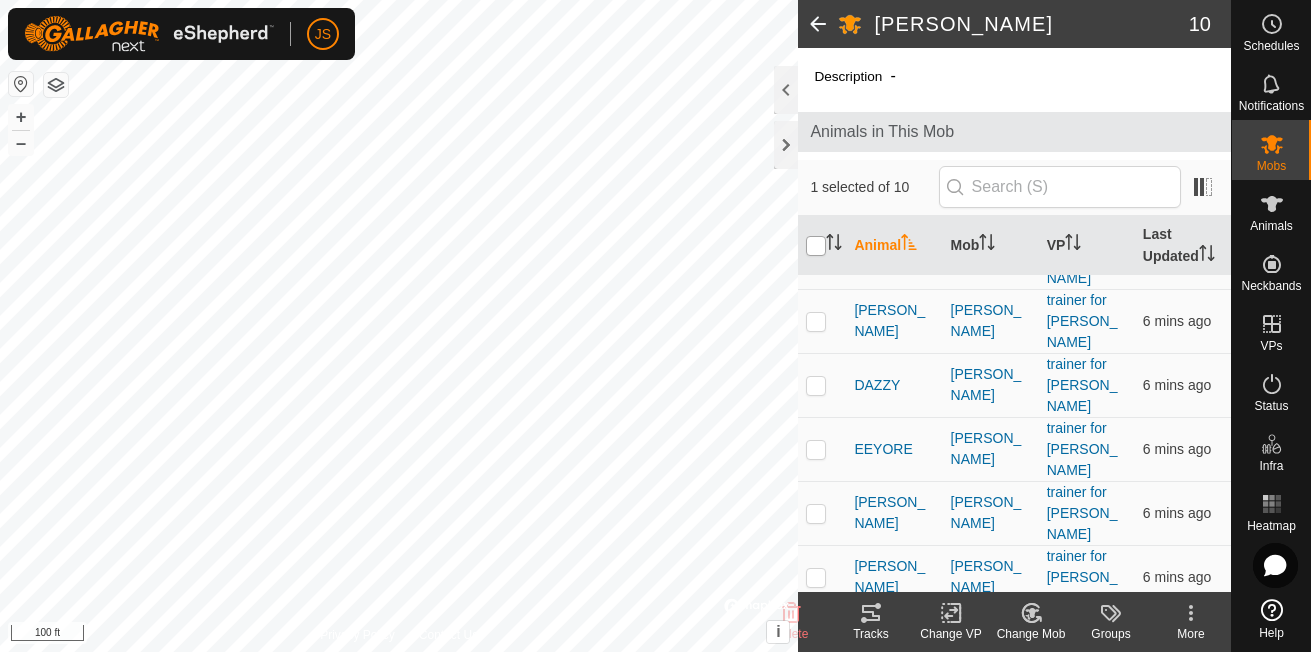click at bounding box center [816, 246] 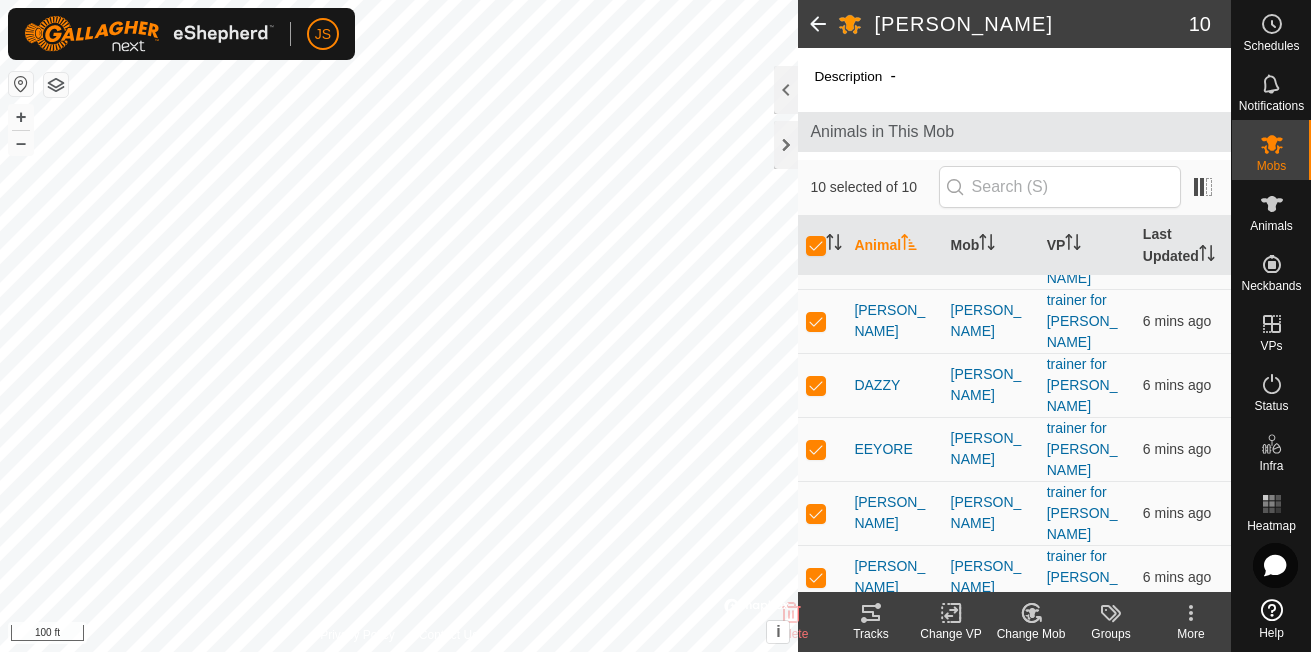 click 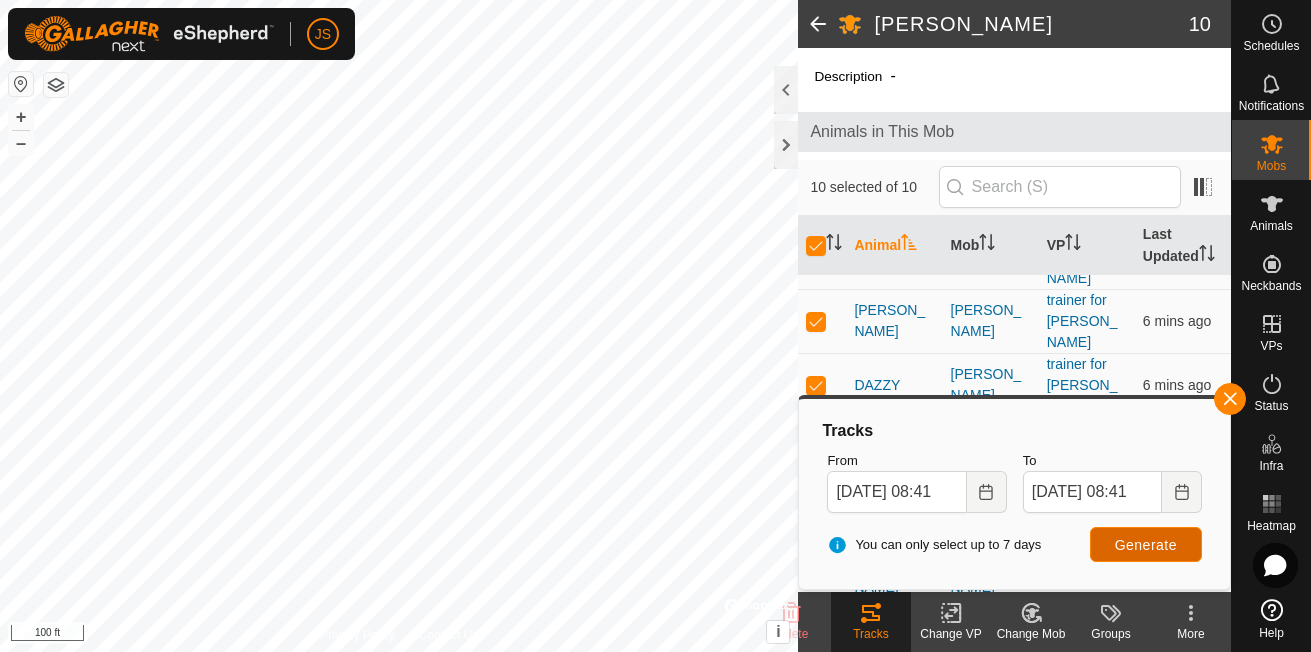 click on "Generate" at bounding box center [1146, 545] 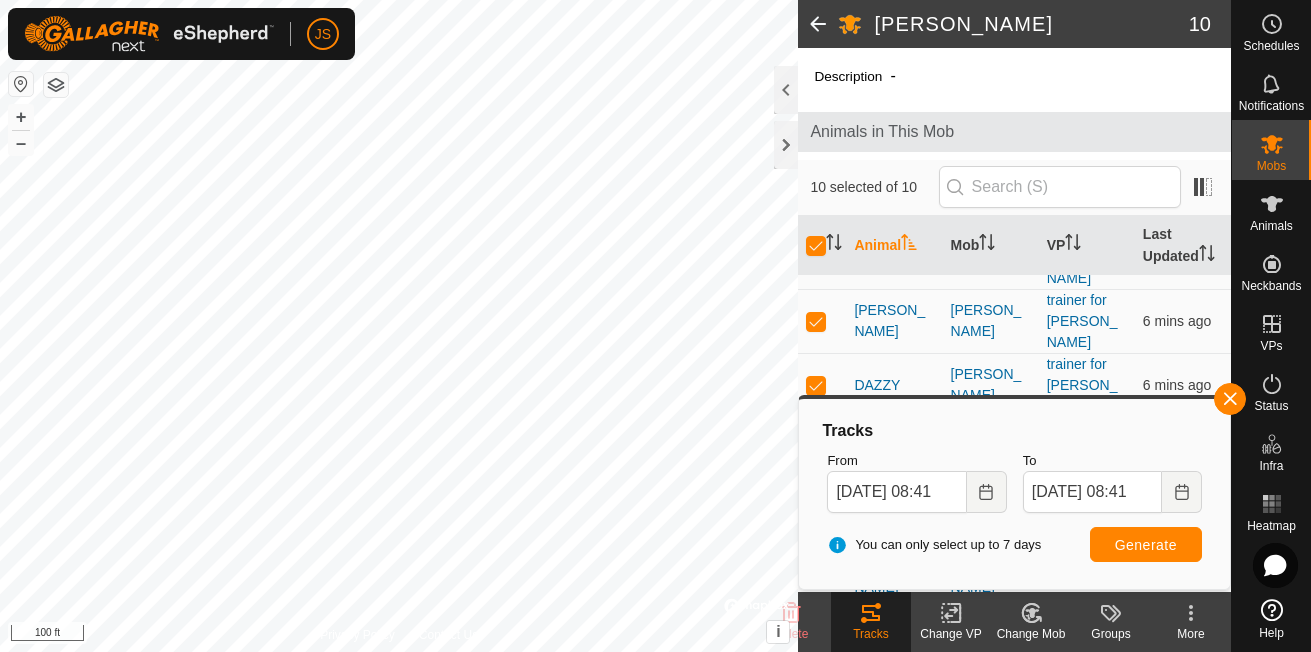 drag, startPoint x: 813, startPoint y: 238, endPoint x: 898, endPoint y: 338, distance: 131.24405 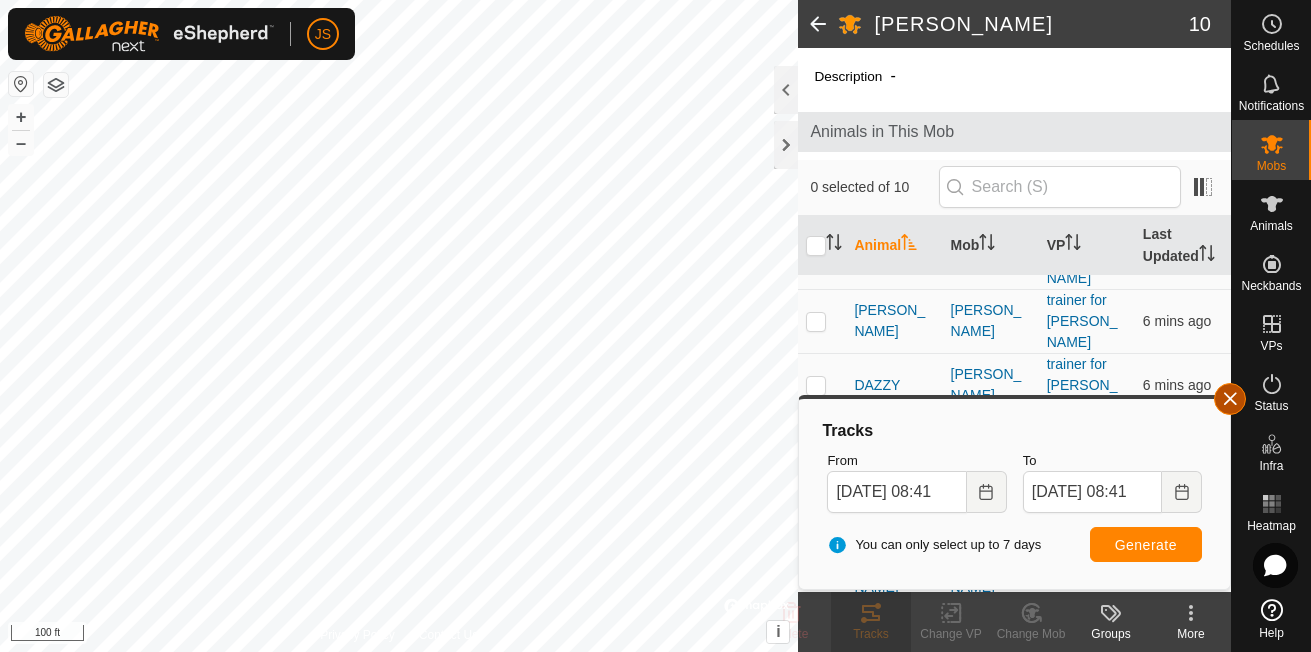 click at bounding box center [1230, 399] 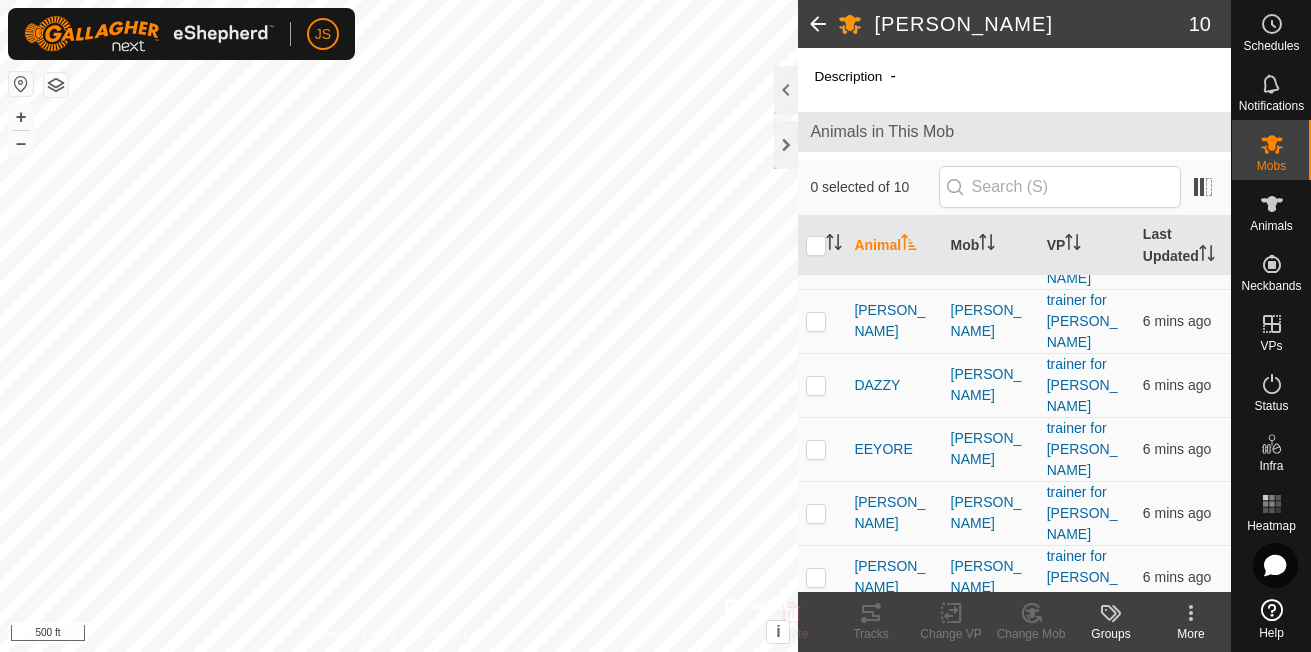 click on "JS Schedules Notifications Mobs Animals Neckbands VPs Status Infra Heatmap Help SCHIRACK 10 Description  - Animals in This Mob  0 selected of 10   Animal   Mob   VP   Last Updated   6TEEN   SCHIRACK  trainer for Alina  6 mins ago  CORA   SCHIRACK  trainer for Alina  6 mins ago  DARL   SCHIRACK  trainer for Alina  6 mins ago  DAZZY   SCHIRACK  trainer for Alina  6 mins ago  EEYORE   SCHIRACK  trainer for Alina  6 mins ago  MAGGIE   SCHIRACK  trainer for Alina  6 mins ago  OLIVIA   SCHIRACK  trainer for Alina  6 mins ago  ROCKY   SCHIRACK  trainer for Alina  6 mins ago  STARR   SCHIRACK  trainer for Alina  6 mins ago  TOBY   SCHIRACK  trainer for Alina  6 mins ago Delete  Tracks   Change VP   Change Mob   Groups   More  Privacy Policy Contact Us
TROUGH
Type:   trough
Capacity:  100L
Water Level:  100%
Drinkable:  Yes
+ – ⇧ i ©  Mapbox , ©  OpenStreetMap ,  Improve this map 500 ft" at bounding box center [655, 326] 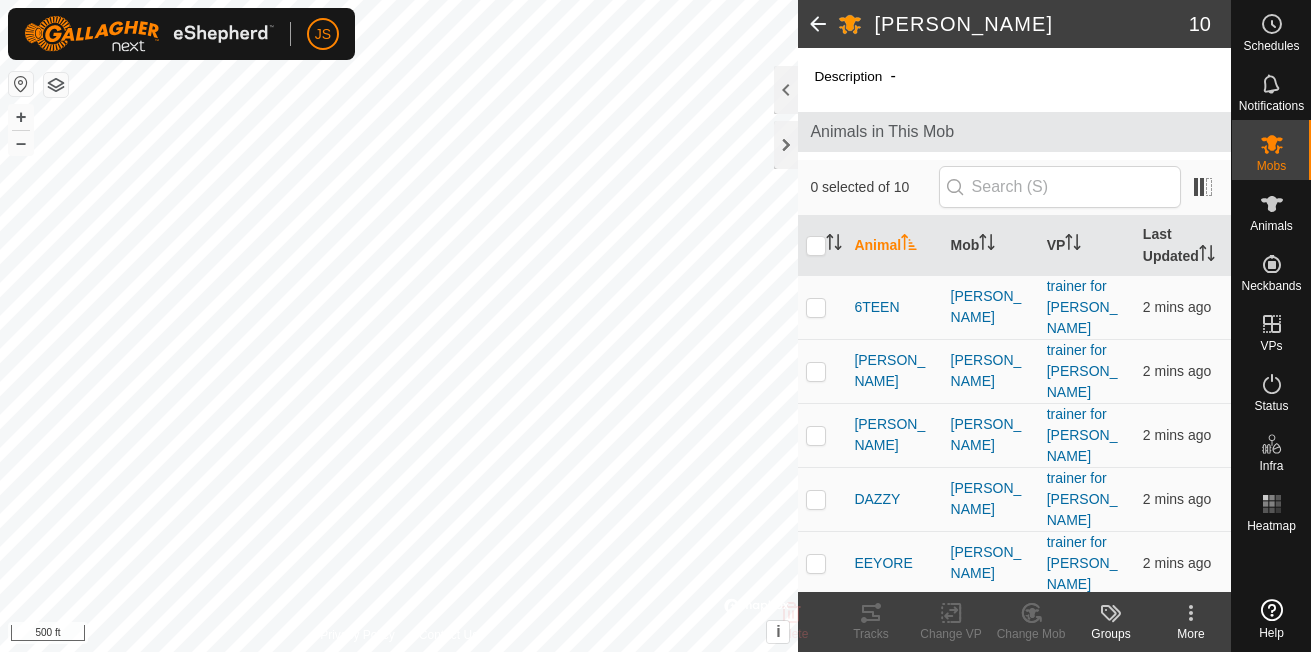 scroll, scrollTop: 0, scrollLeft: 0, axis: both 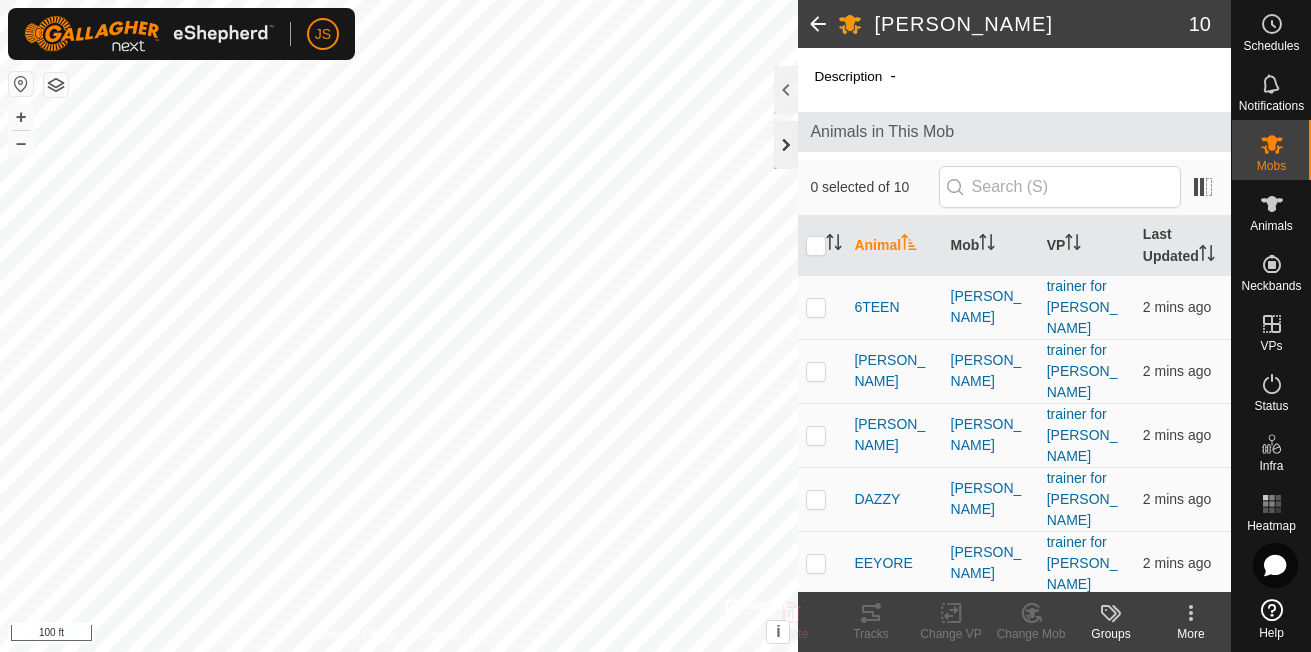 click 